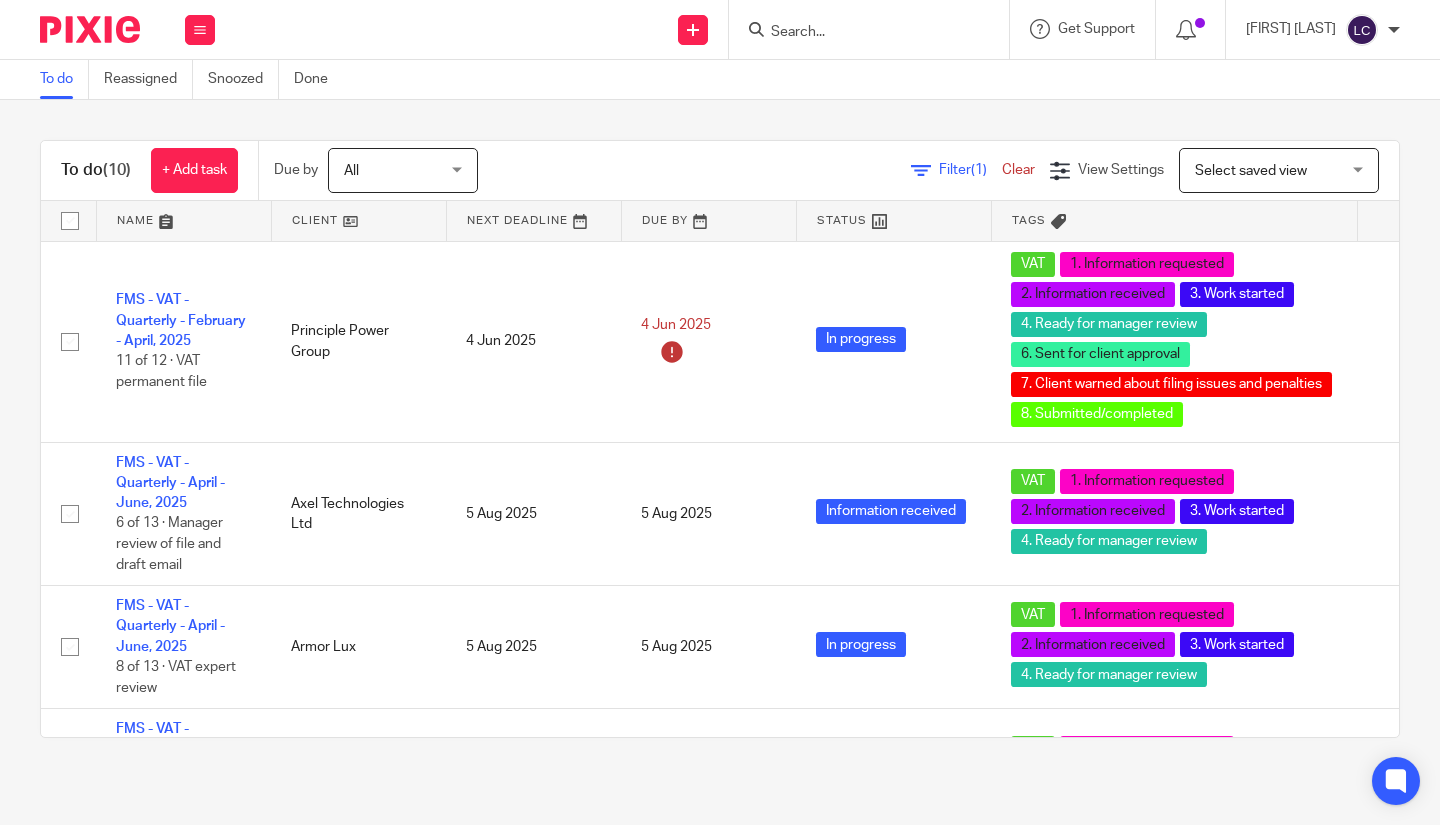 scroll, scrollTop: 0, scrollLeft: 0, axis: both 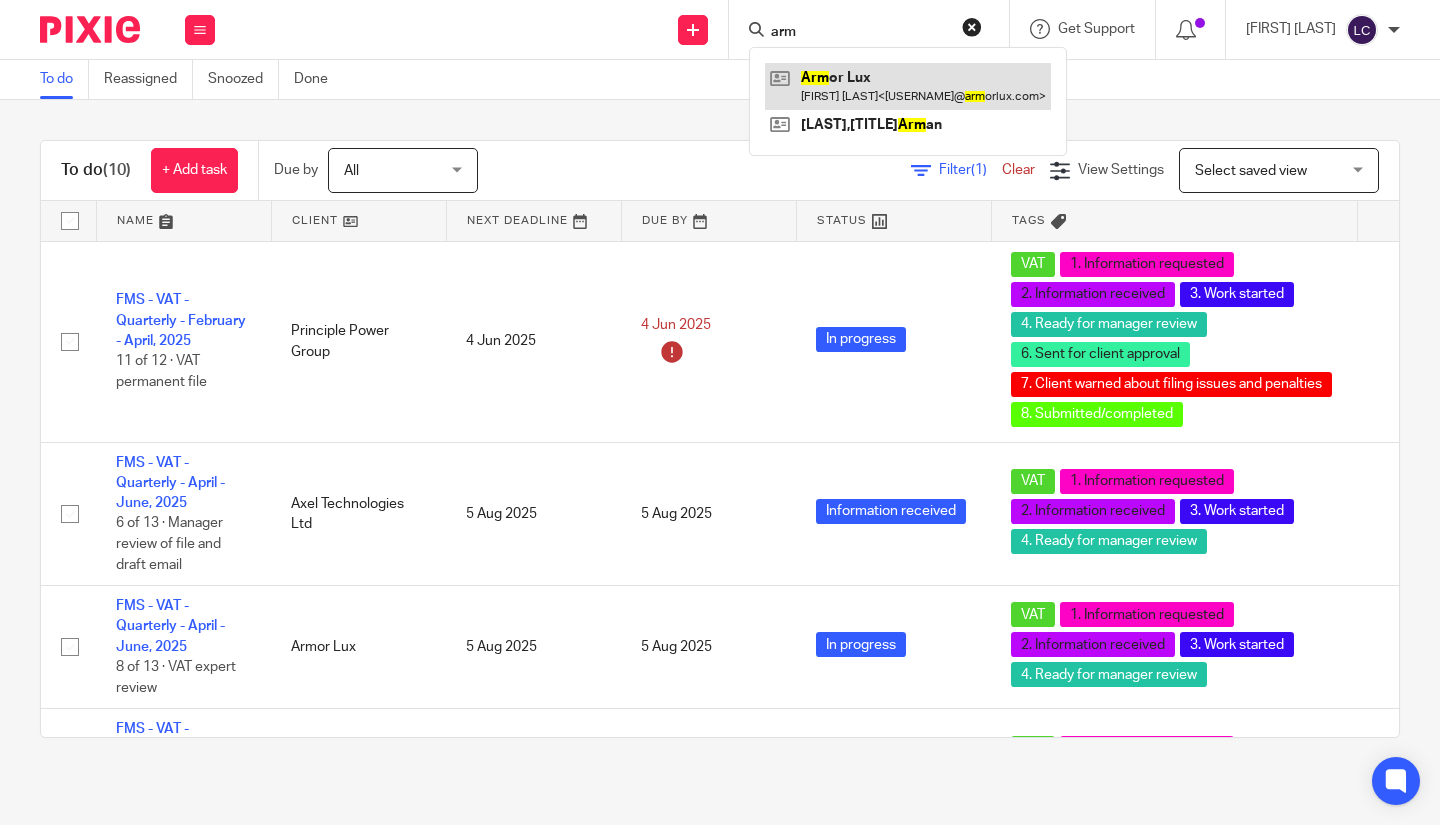 type on "arm" 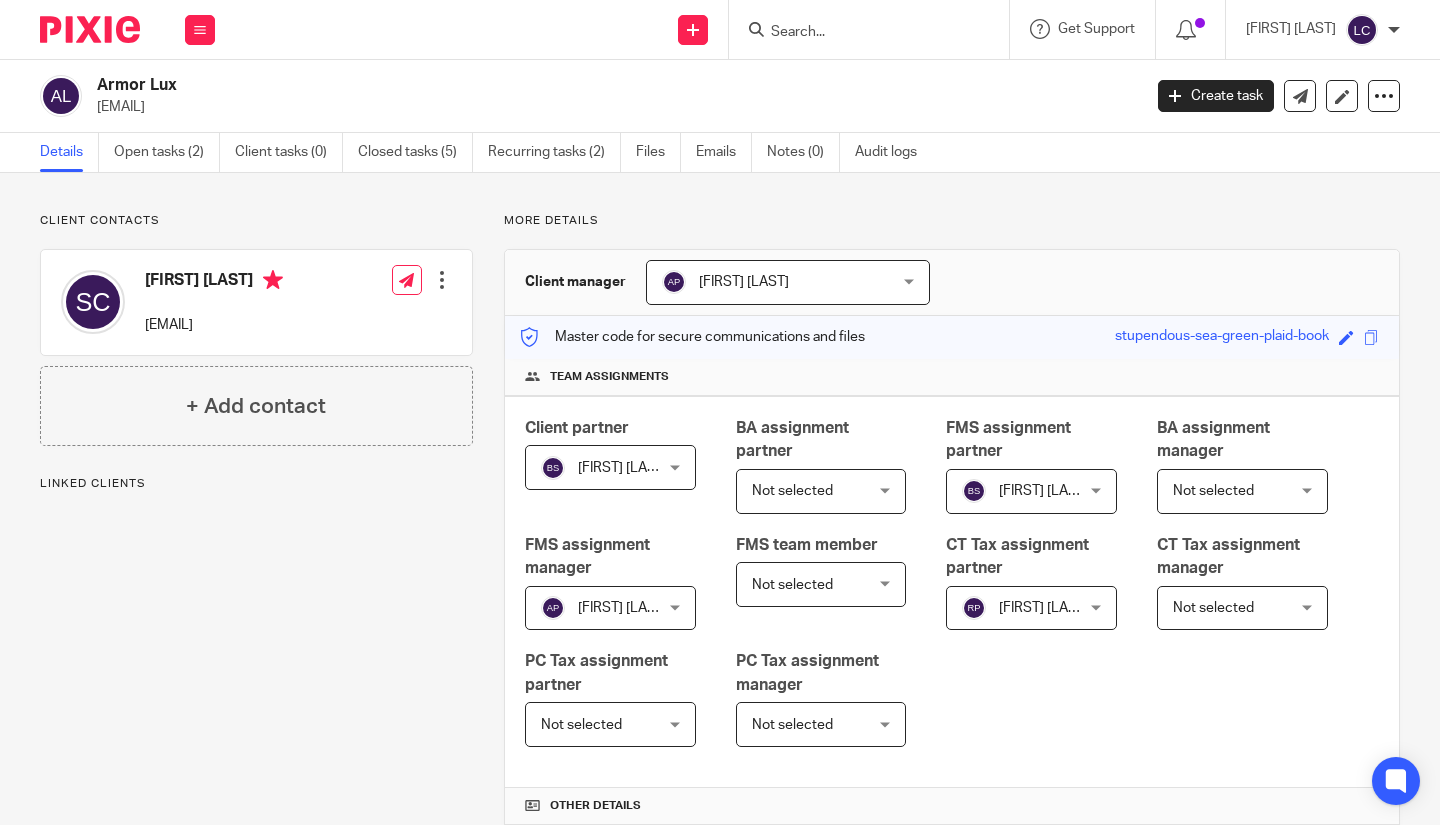scroll, scrollTop: 0, scrollLeft: 0, axis: both 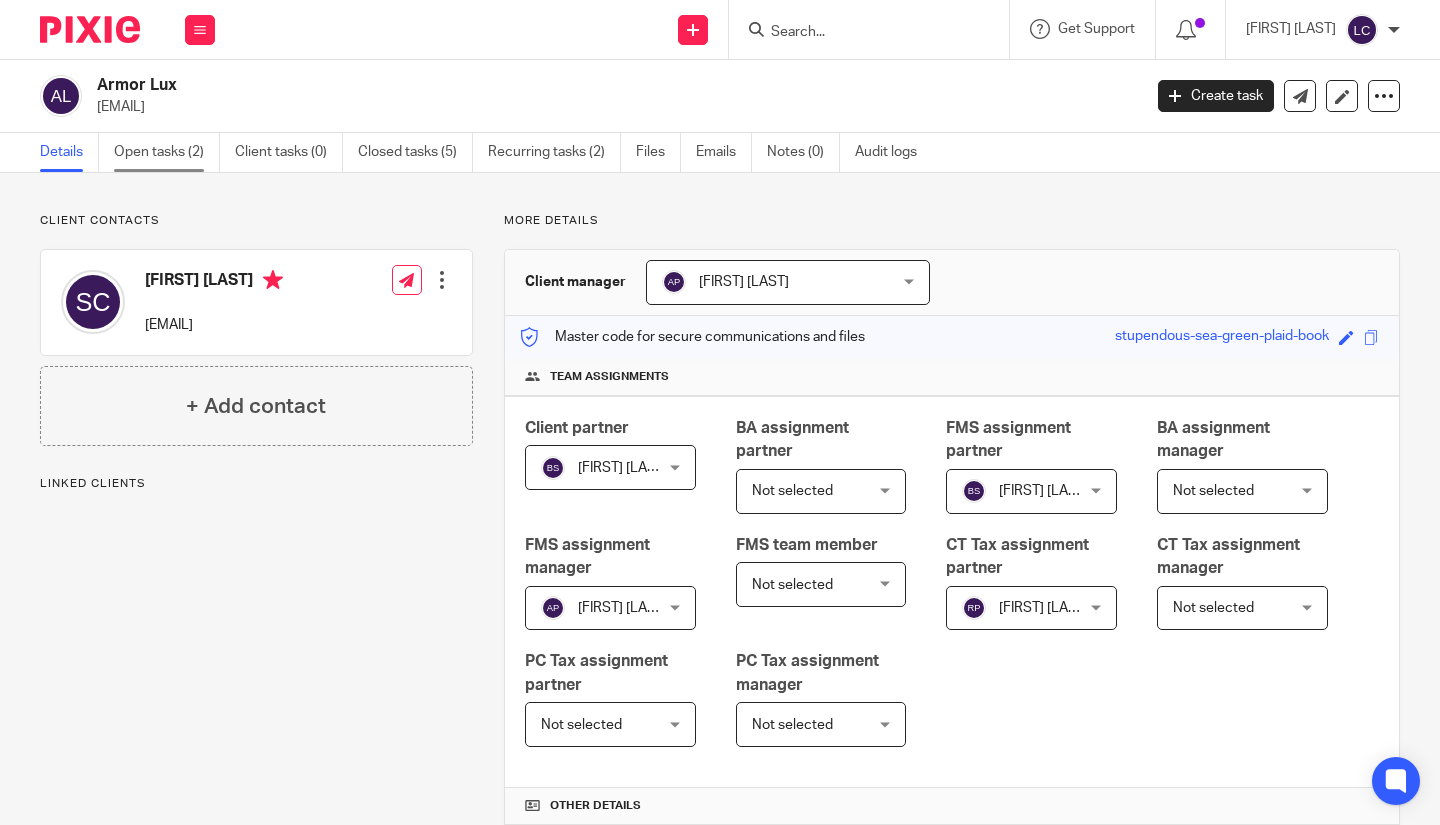 click on "Open tasks (2)" at bounding box center [167, 152] 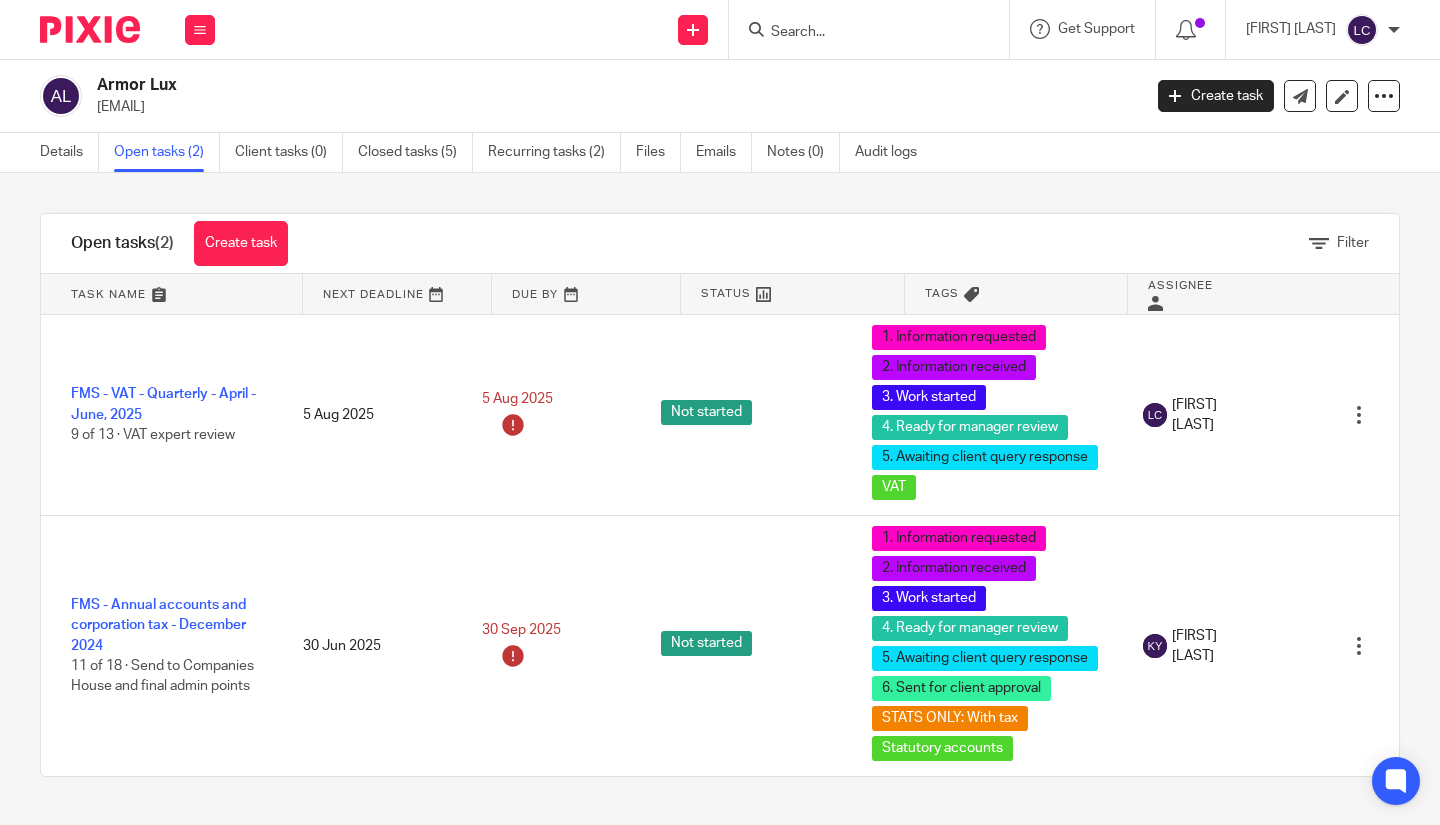 scroll, scrollTop: 0, scrollLeft: 0, axis: both 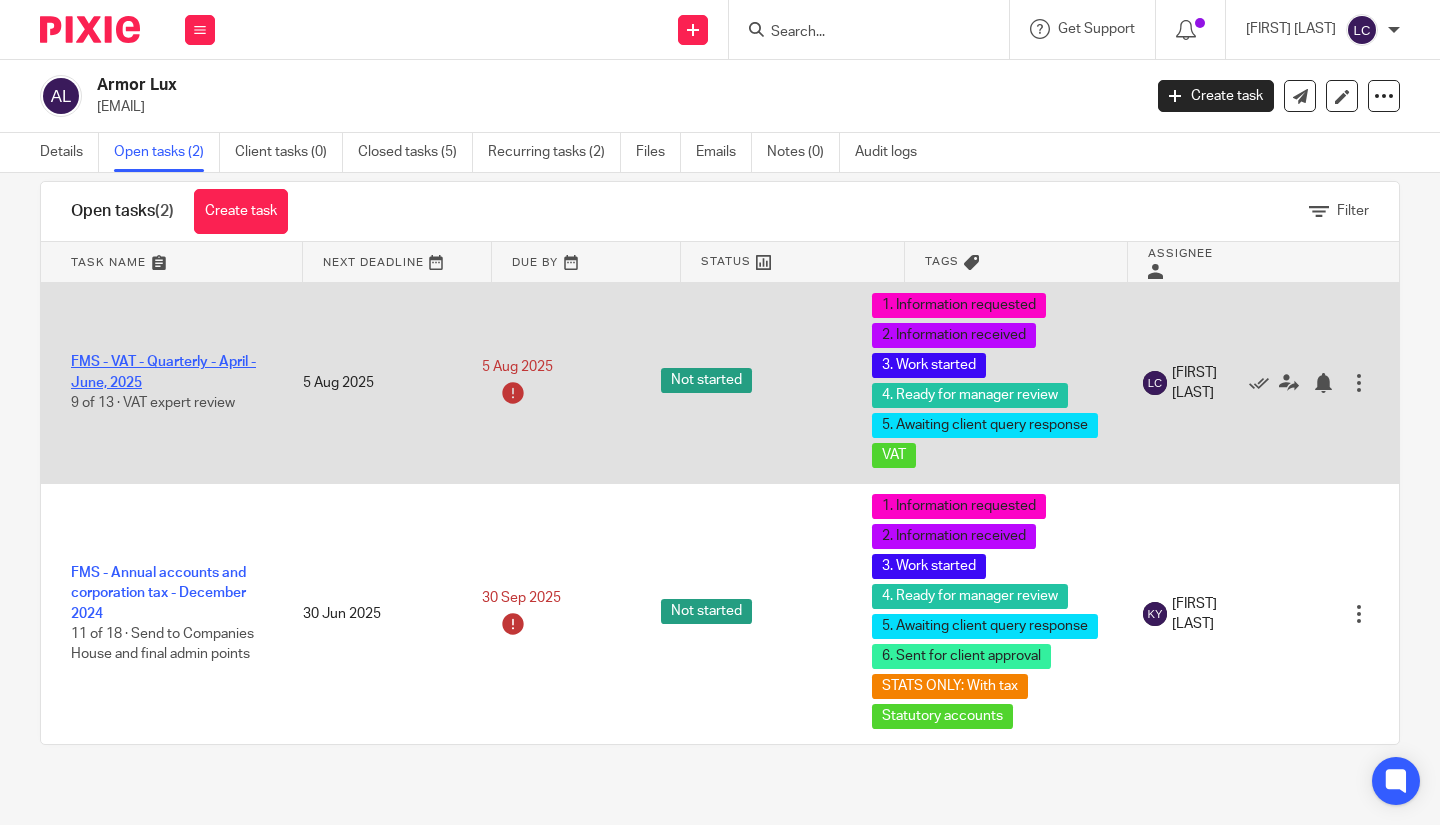 click on "FMS - VAT - Quarterly - April - June, 2025" at bounding box center [163, 372] 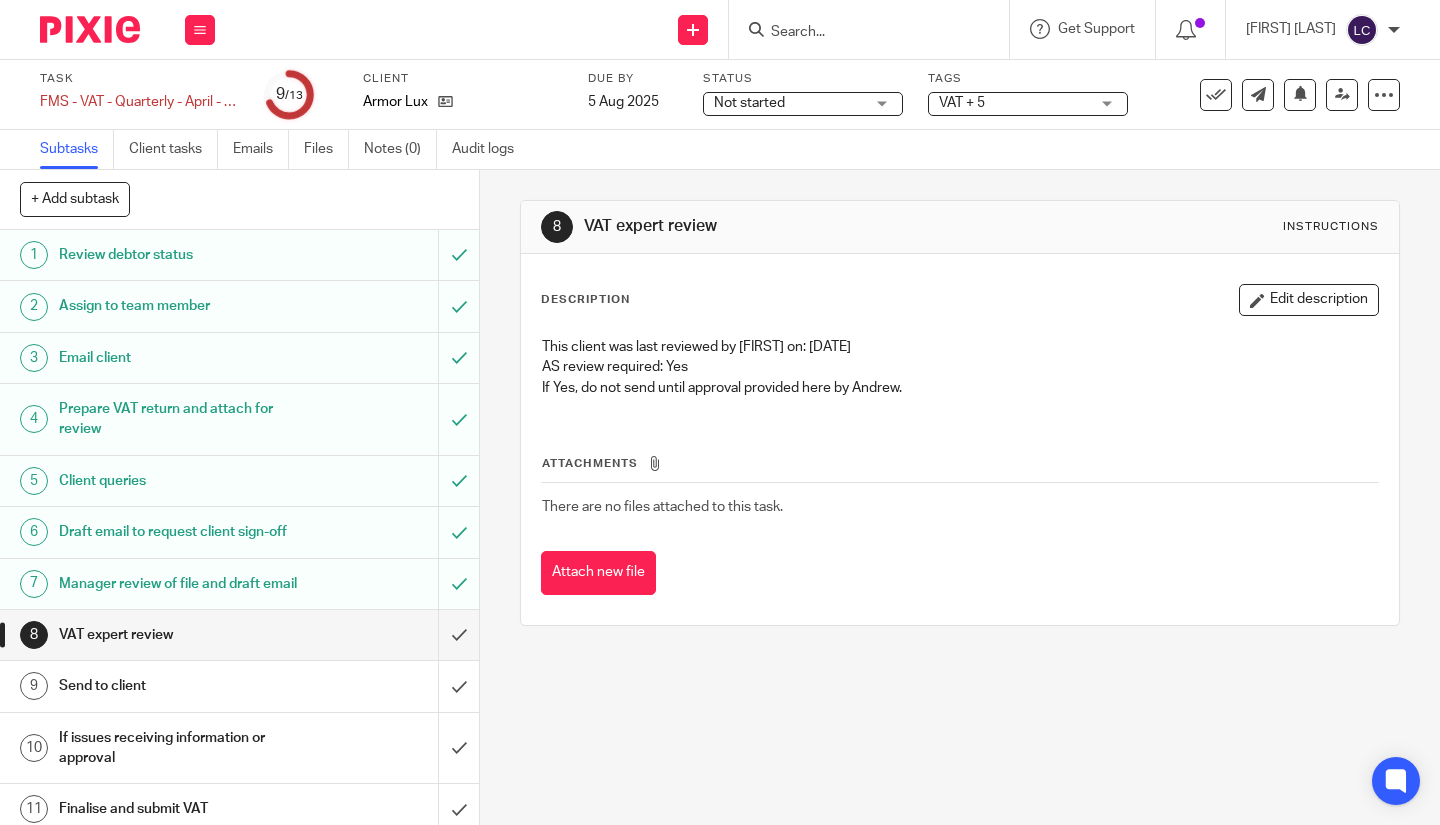 scroll, scrollTop: 0, scrollLeft: 0, axis: both 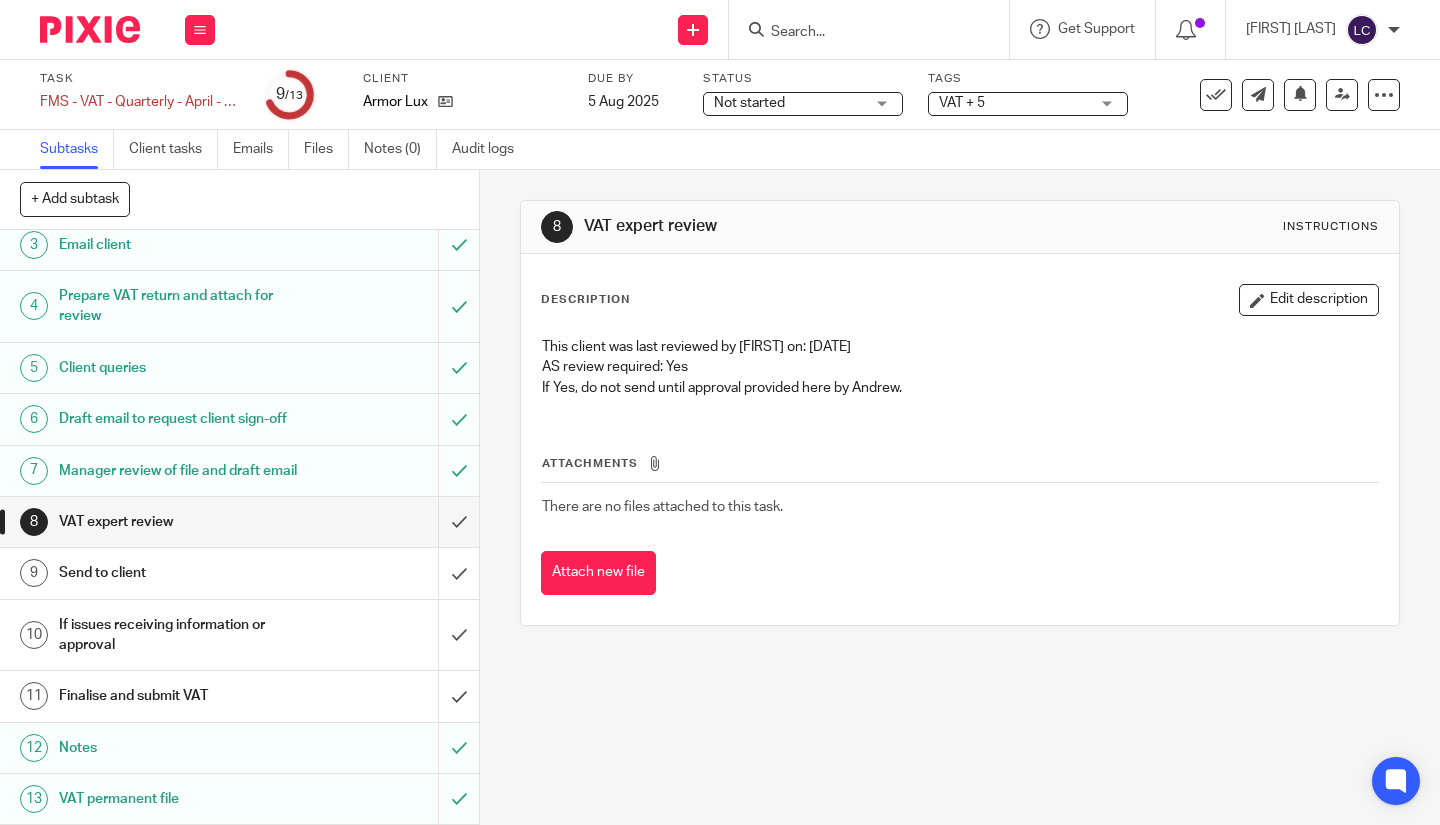 click on "Send to client" at bounding box center (179, 573) 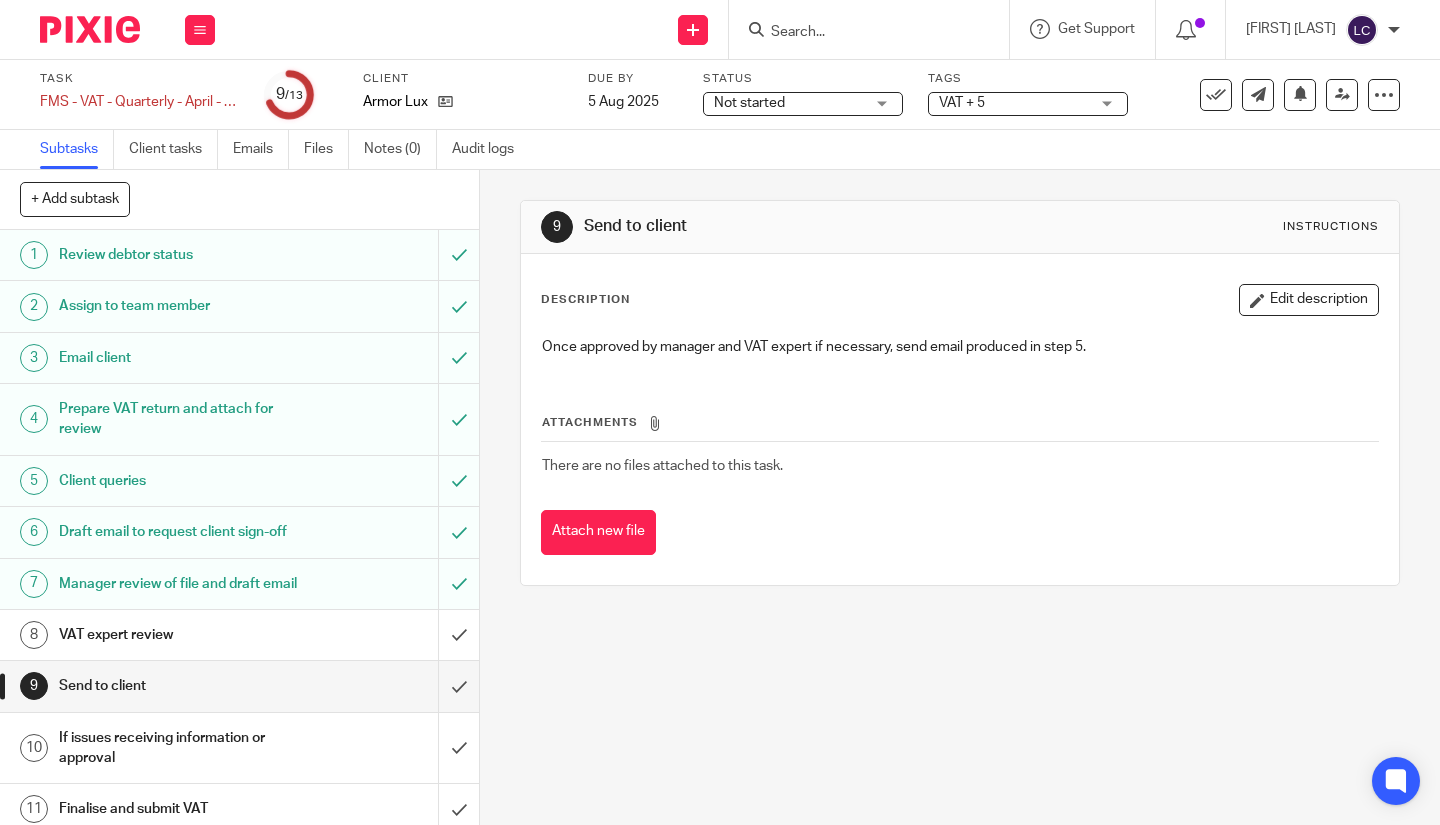 scroll, scrollTop: 0, scrollLeft: 0, axis: both 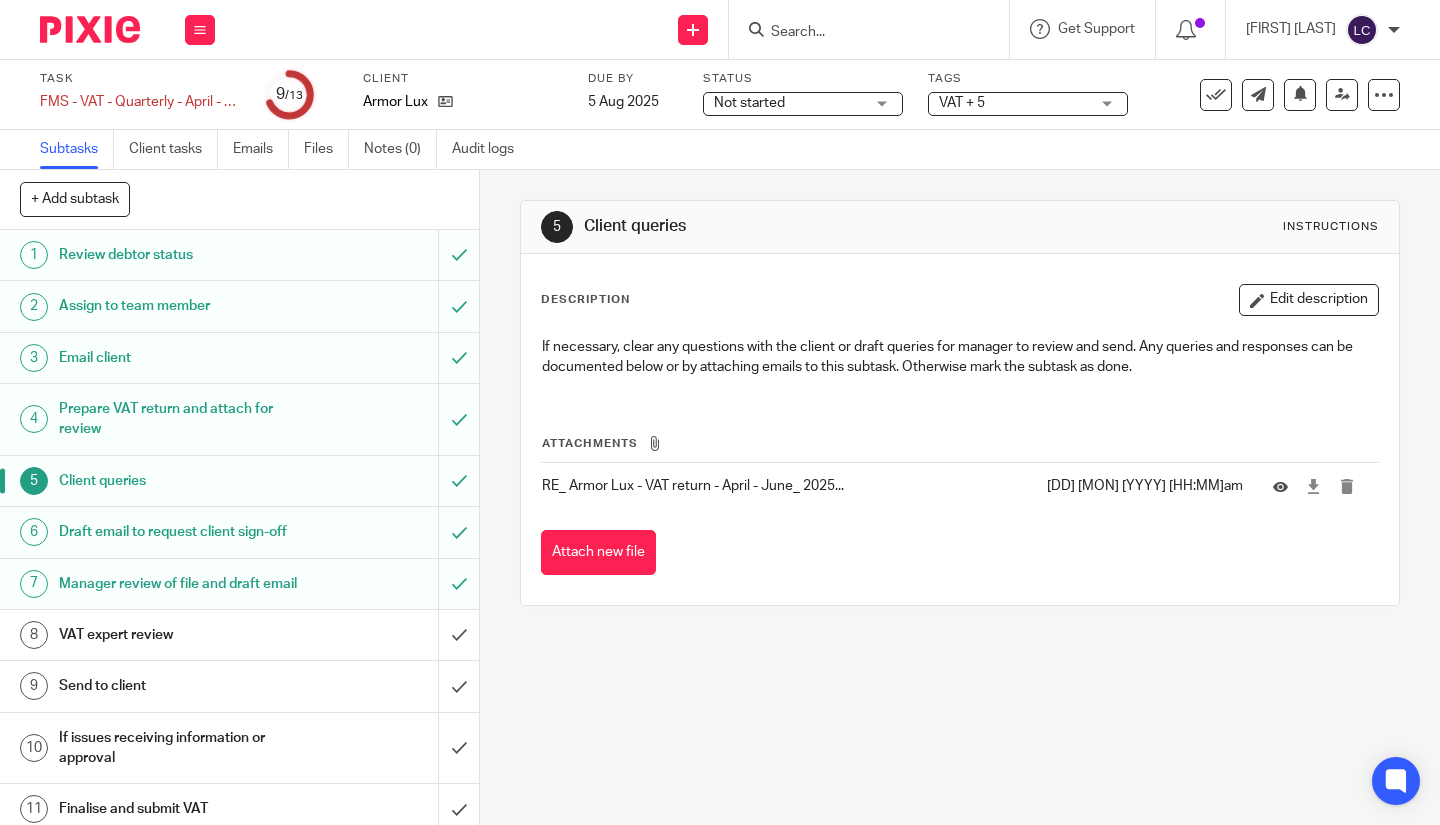 click on "Draft email to request client sign-off" at bounding box center [179, 532] 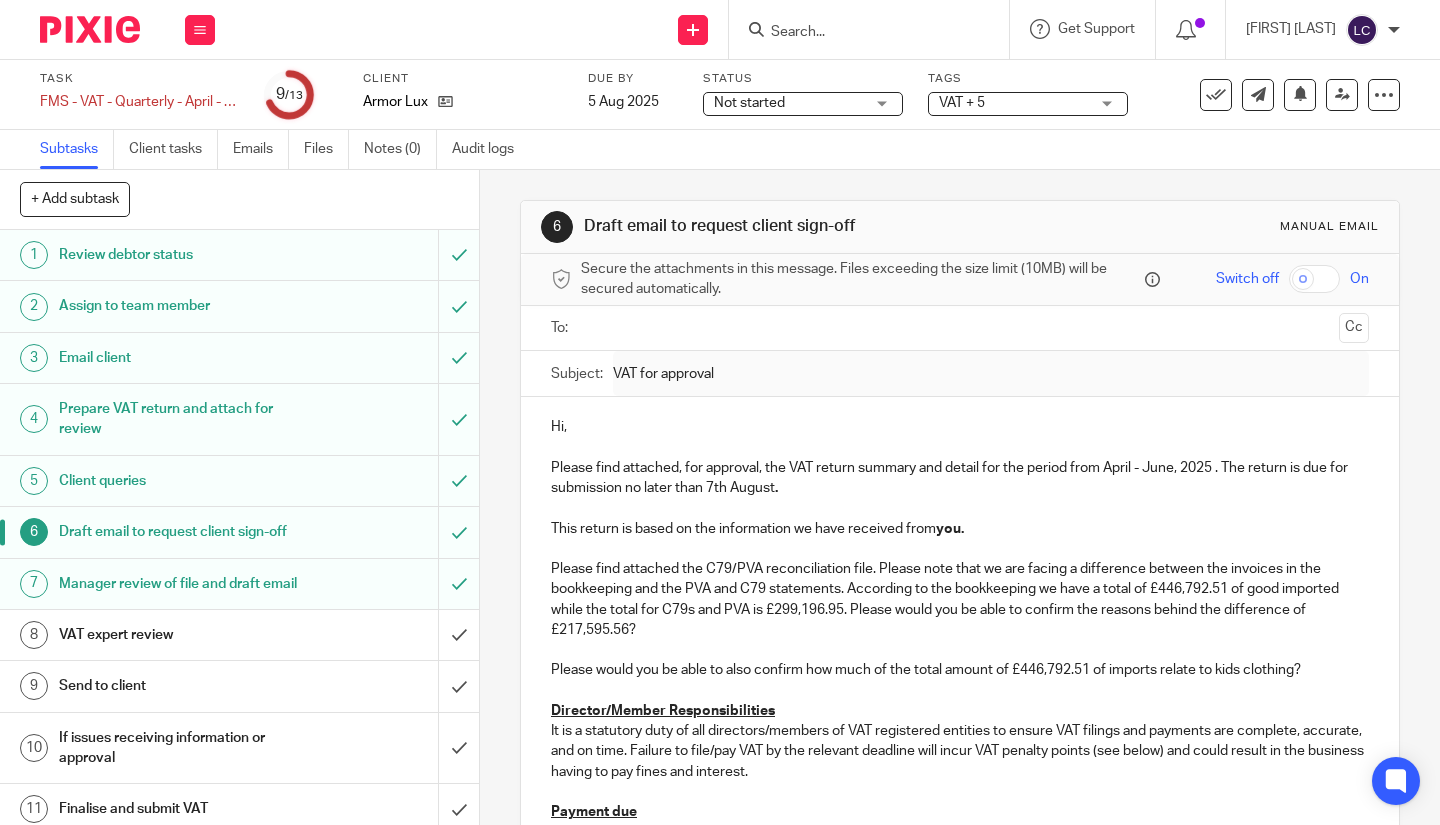 scroll, scrollTop: 0, scrollLeft: 0, axis: both 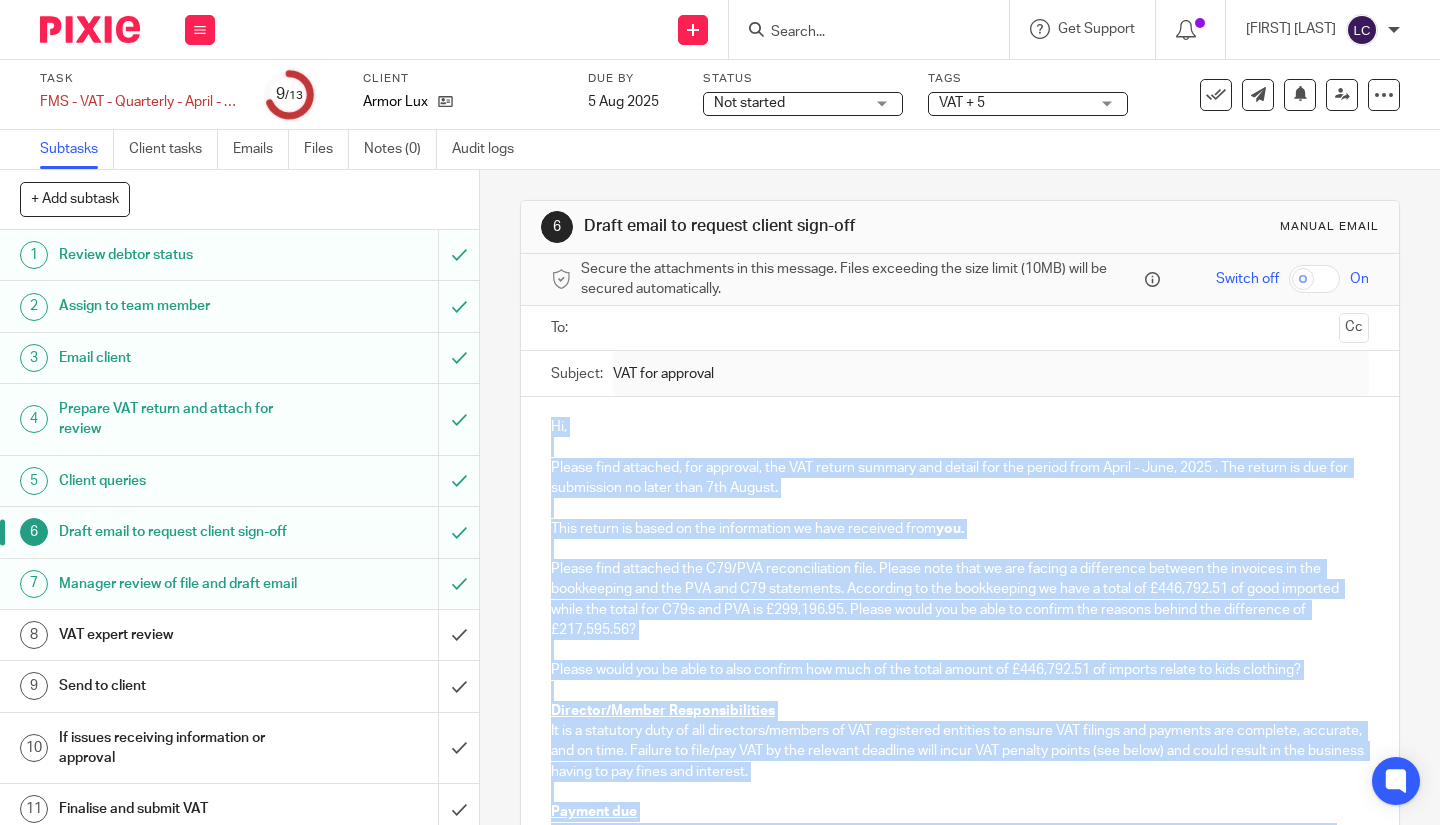 drag, startPoint x: 627, startPoint y: 630, endPoint x: 525, endPoint y: 427, distance: 227.18495 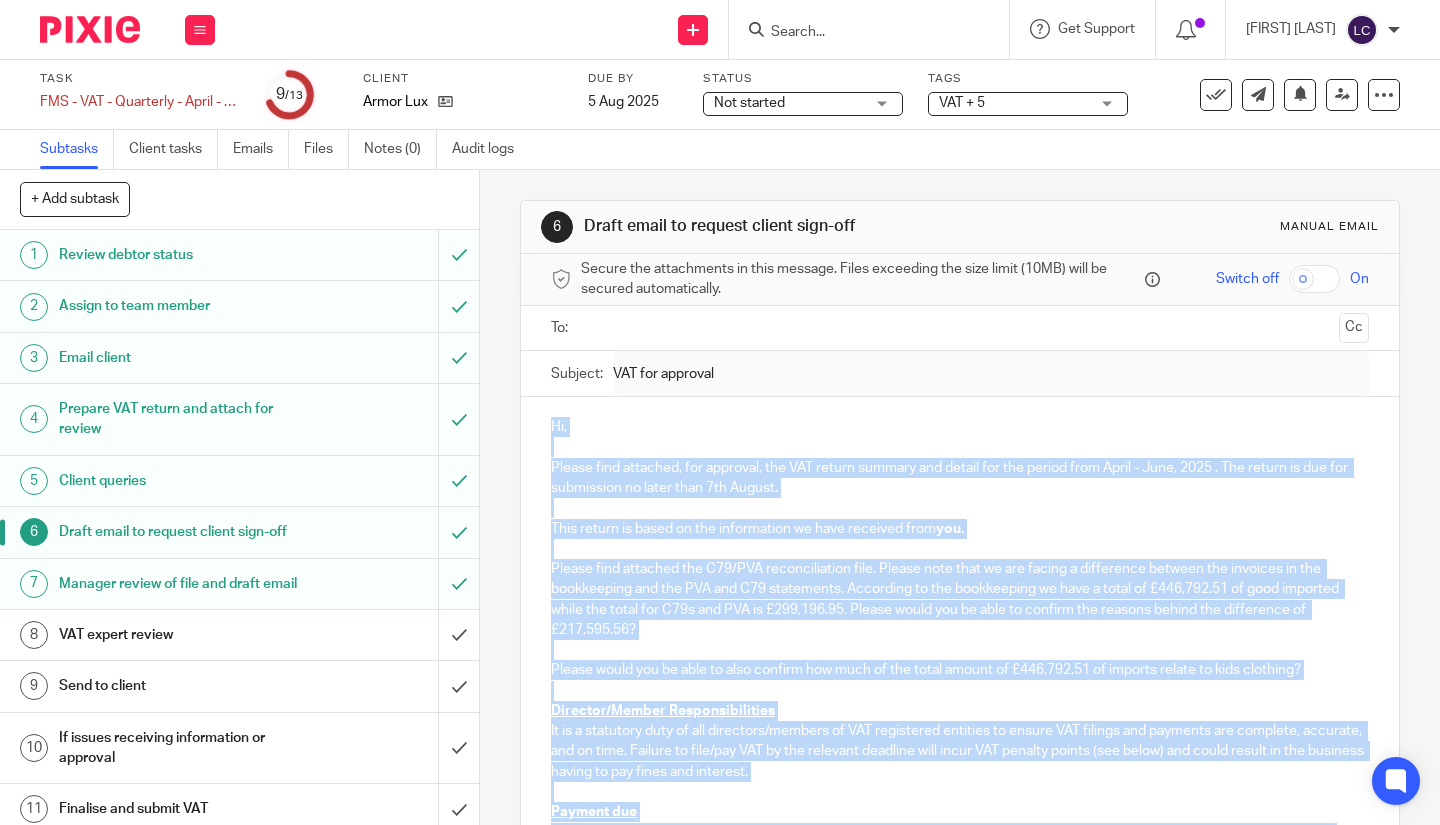 copy on "Hi, Please find attached, for approval, the VAT return summary and detail for the period from April - June, 2025   . The return is due for submission no later than 7th August . This return is based on the information we have received from  you. Please find attached the C79/PVA reconciliation file. Please note that we are facing a difference between the invoices in the bookkeeping and the PVA and C79 statements. According to the bookkeeping we have a total of £446,792.51 of good imported while the total for C79s and PVA is £299,196.95. Please would you be able to confirm the reasons behind the difference of £217,595.56? Please would you be able to also confirm how much of the total amount of £446,792.51 of imports relate to kids clothing?  Director/Member Responsibilities It is a statutory duty of all directors/members of VAT registered entities to ensure VAT filings and payments are complete, accurate, and on time. Failure to file/pay VAT by the relevant deadline will incur VAT penalty points (see below) a..." 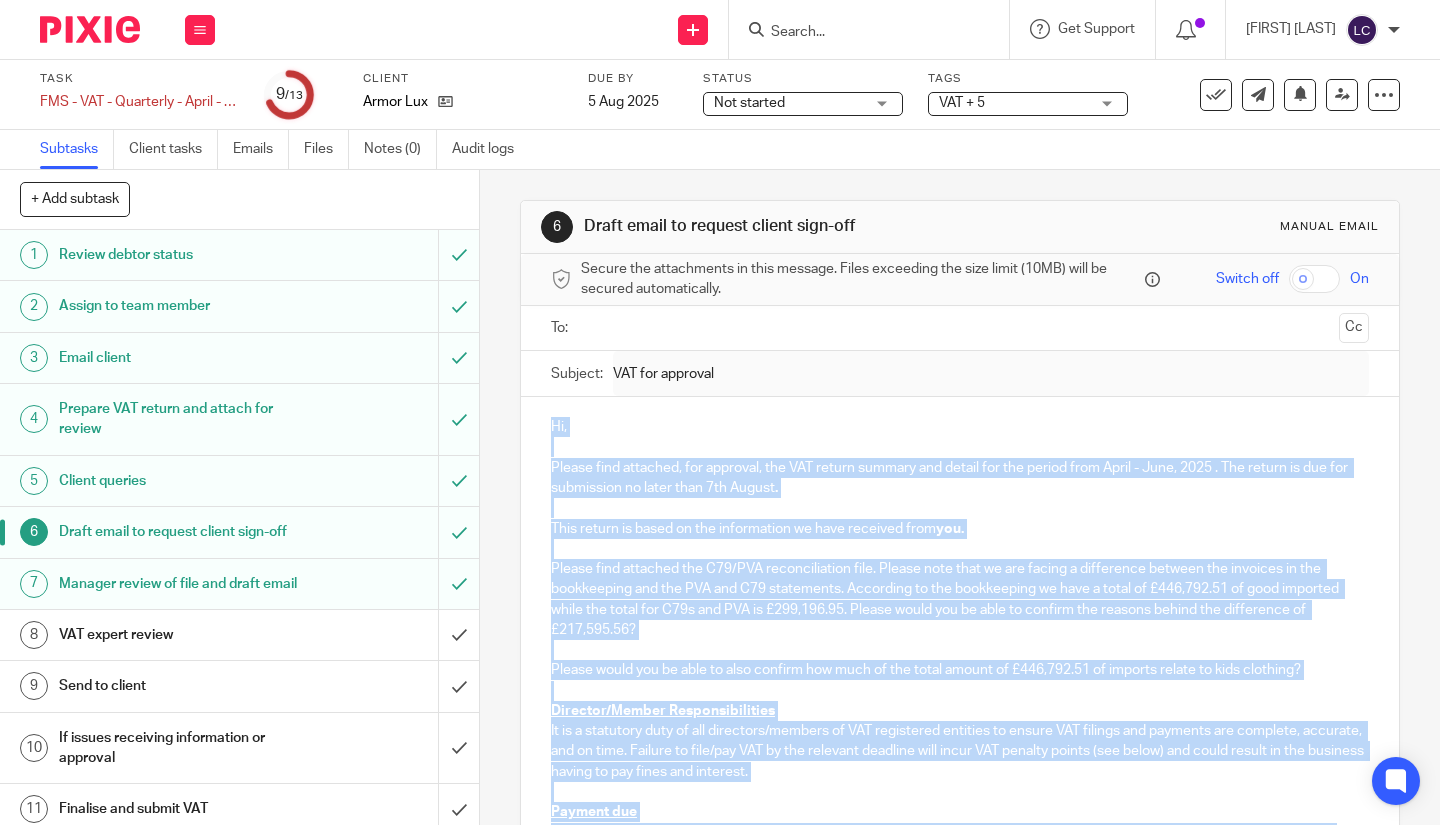 scroll, scrollTop: 154, scrollLeft: 0, axis: vertical 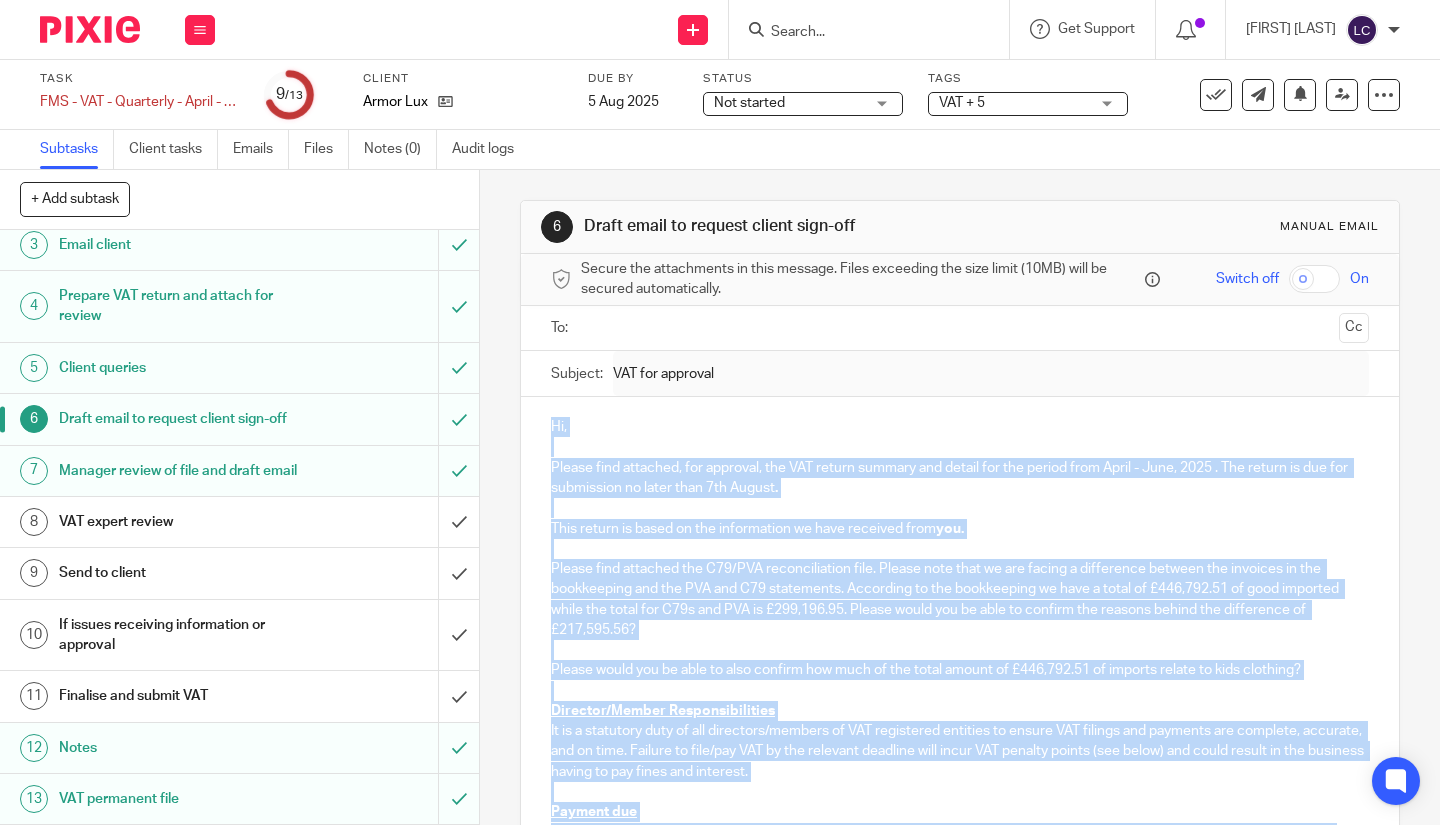 click on "Send to client" at bounding box center (179, 573) 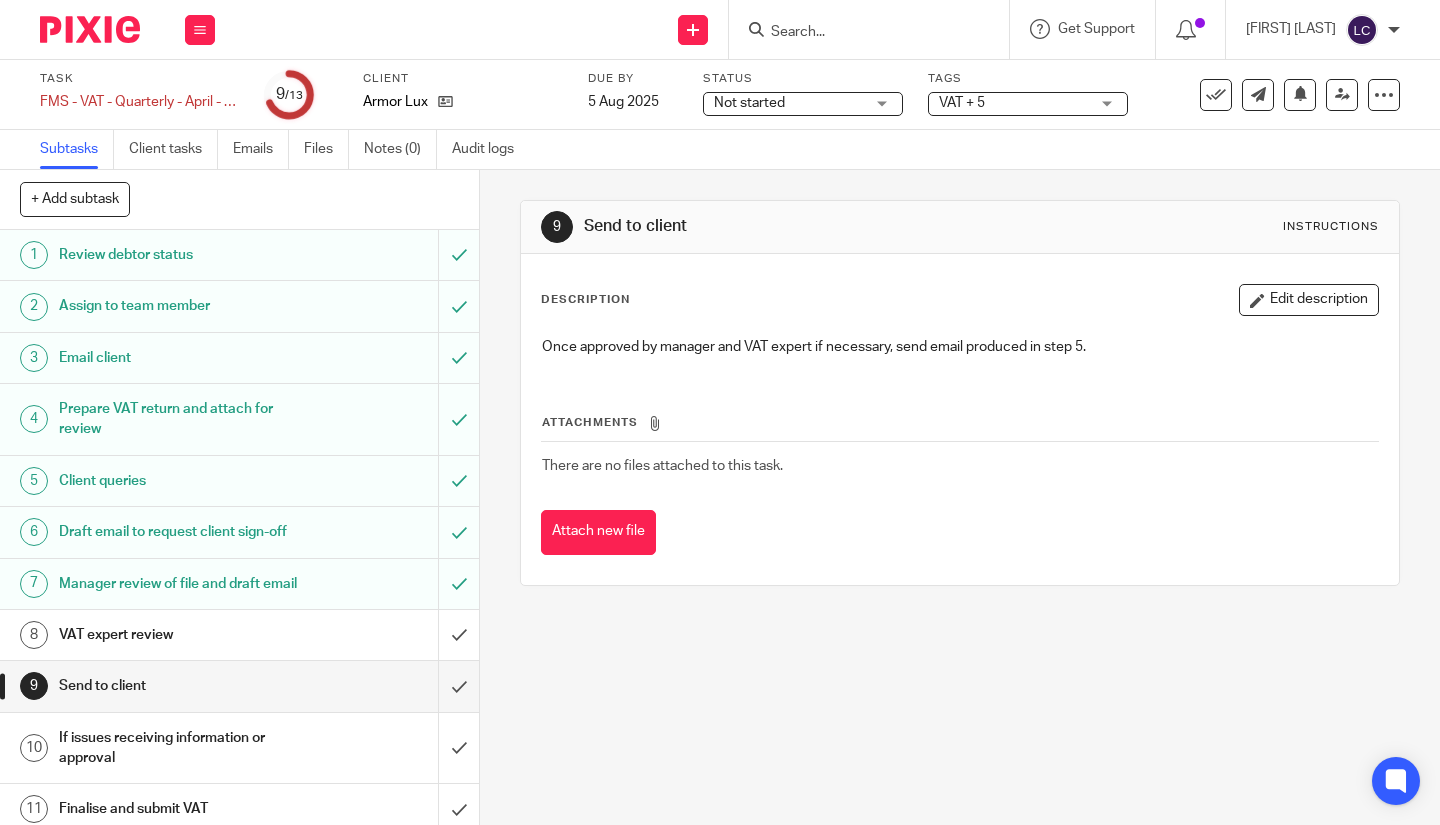 scroll, scrollTop: 0, scrollLeft: 0, axis: both 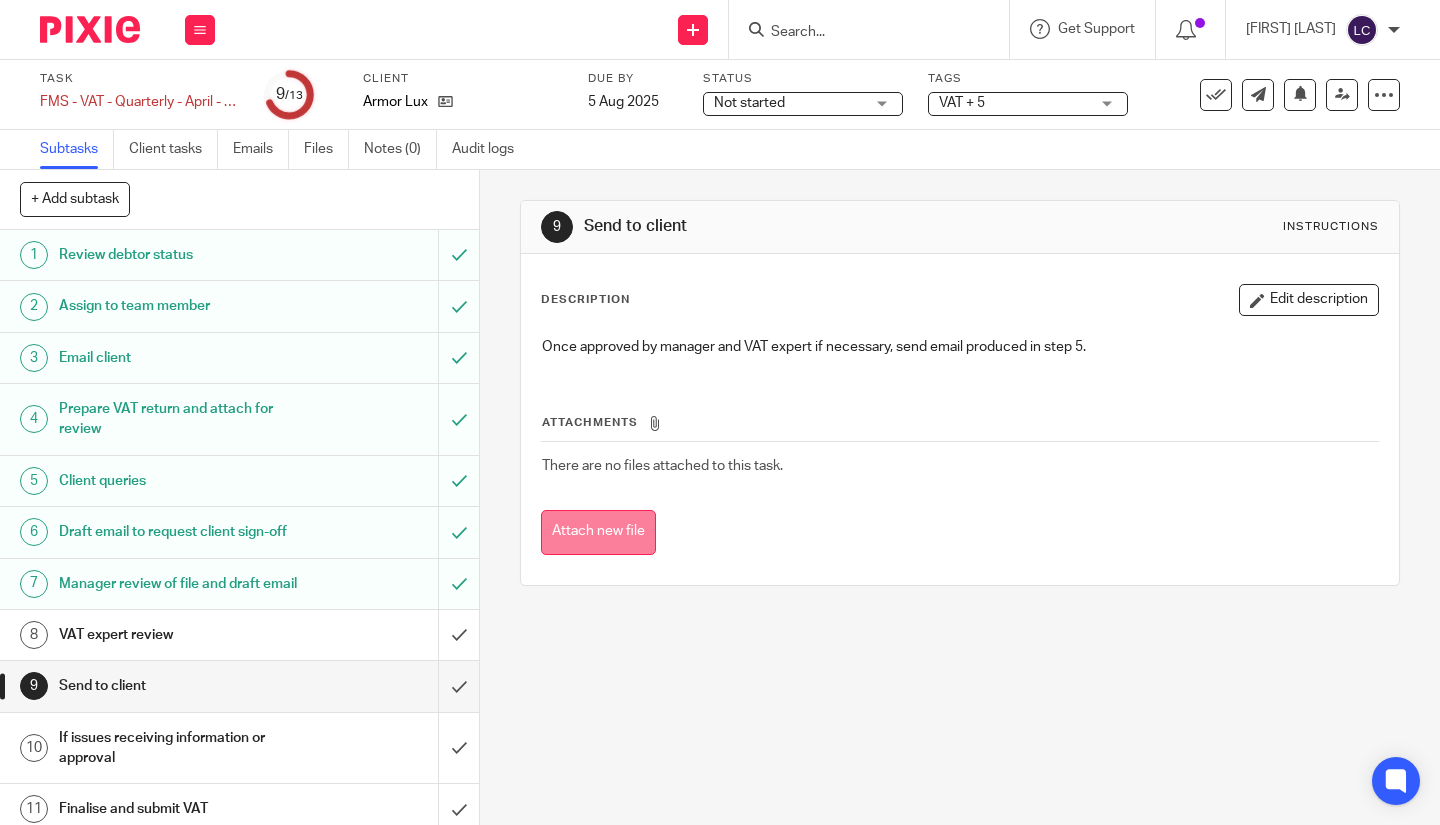 click on "Attach new file" at bounding box center [598, 532] 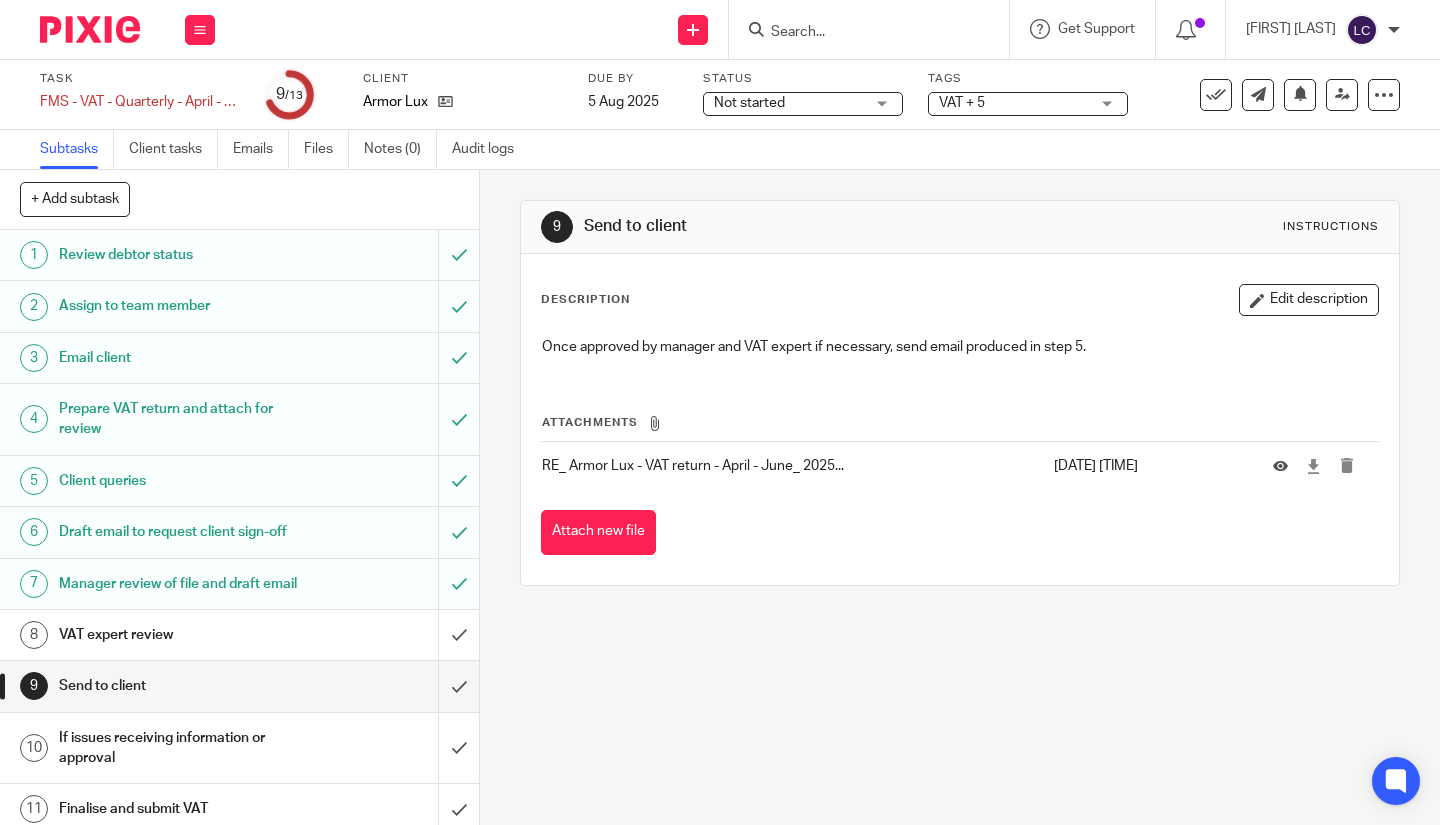 scroll, scrollTop: 0, scrollLeft: 0, axis: both 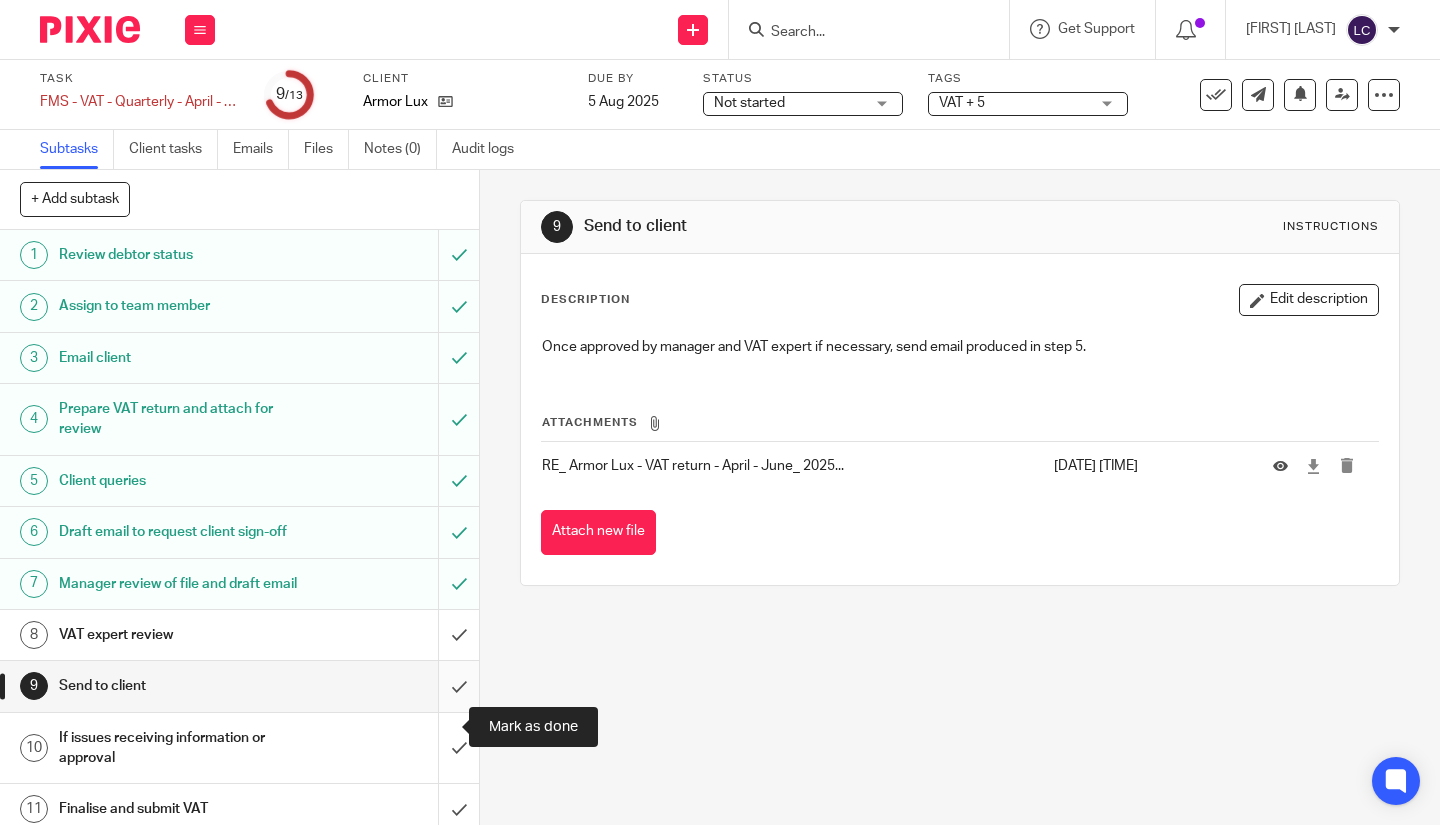 click at bounding box center [239, 686] 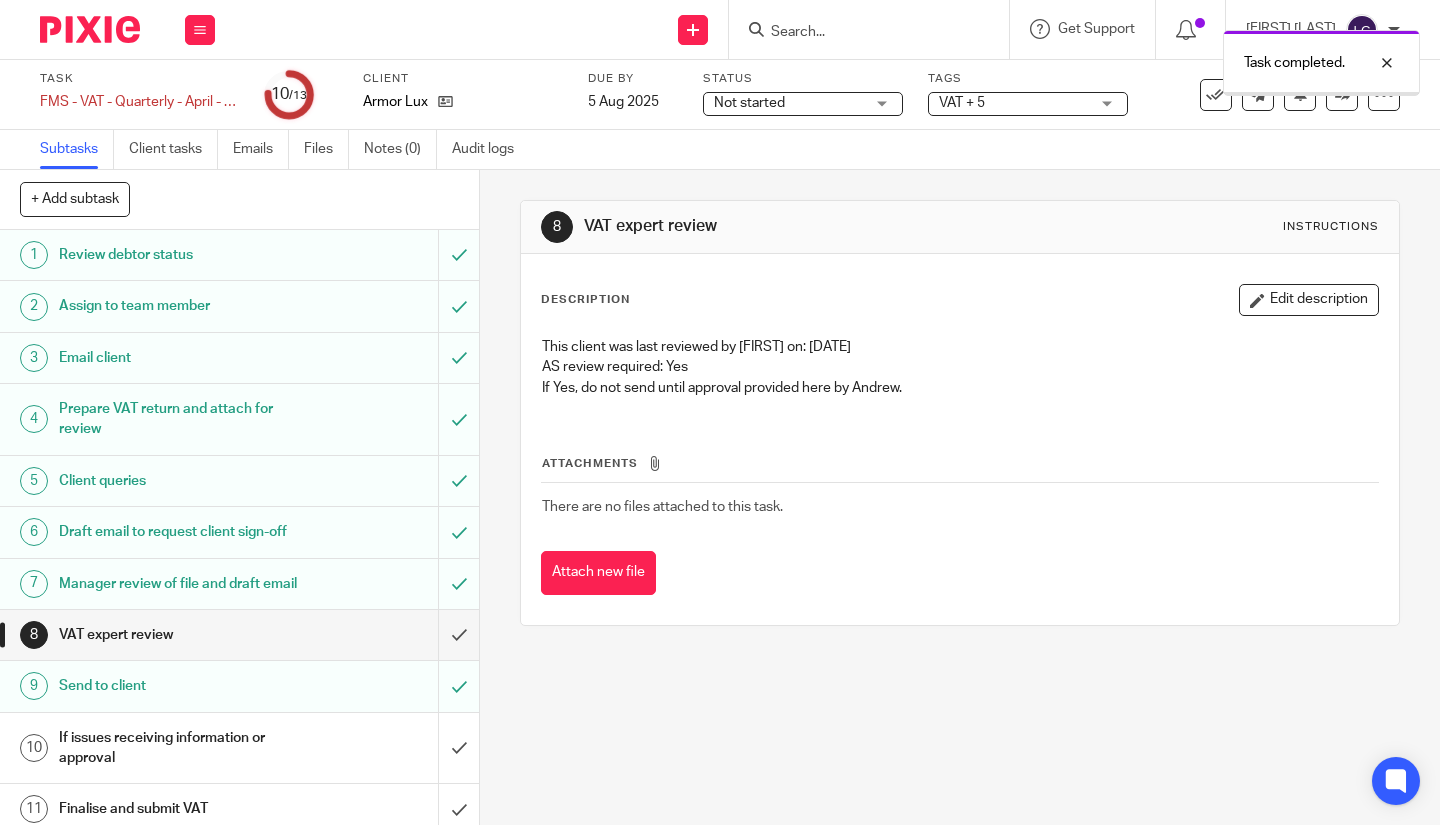 scroll, scrollTop: 0, scrollLeft: 0, axis: both 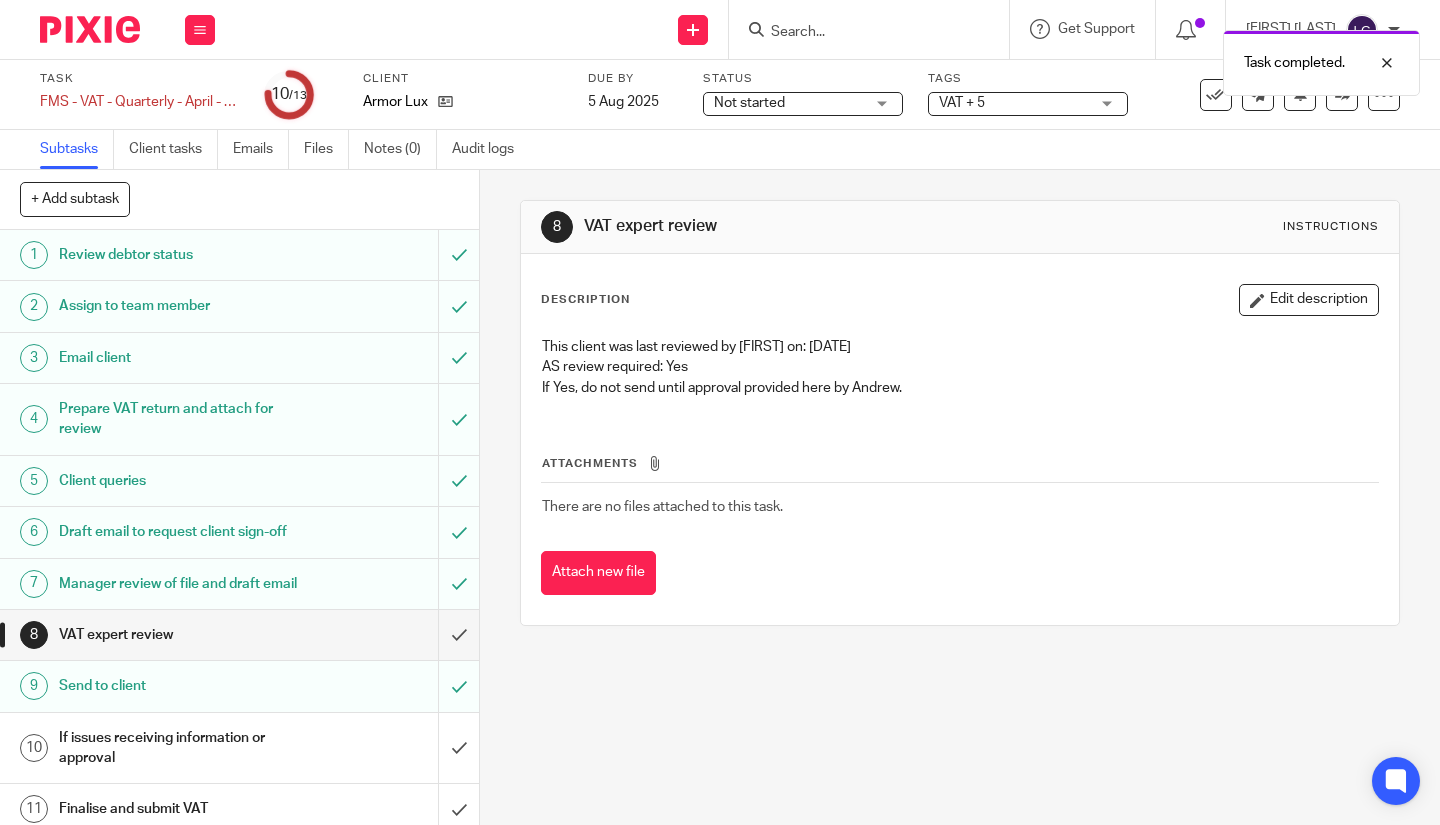 click on "Task completed." at bounding box center (1070, 58) 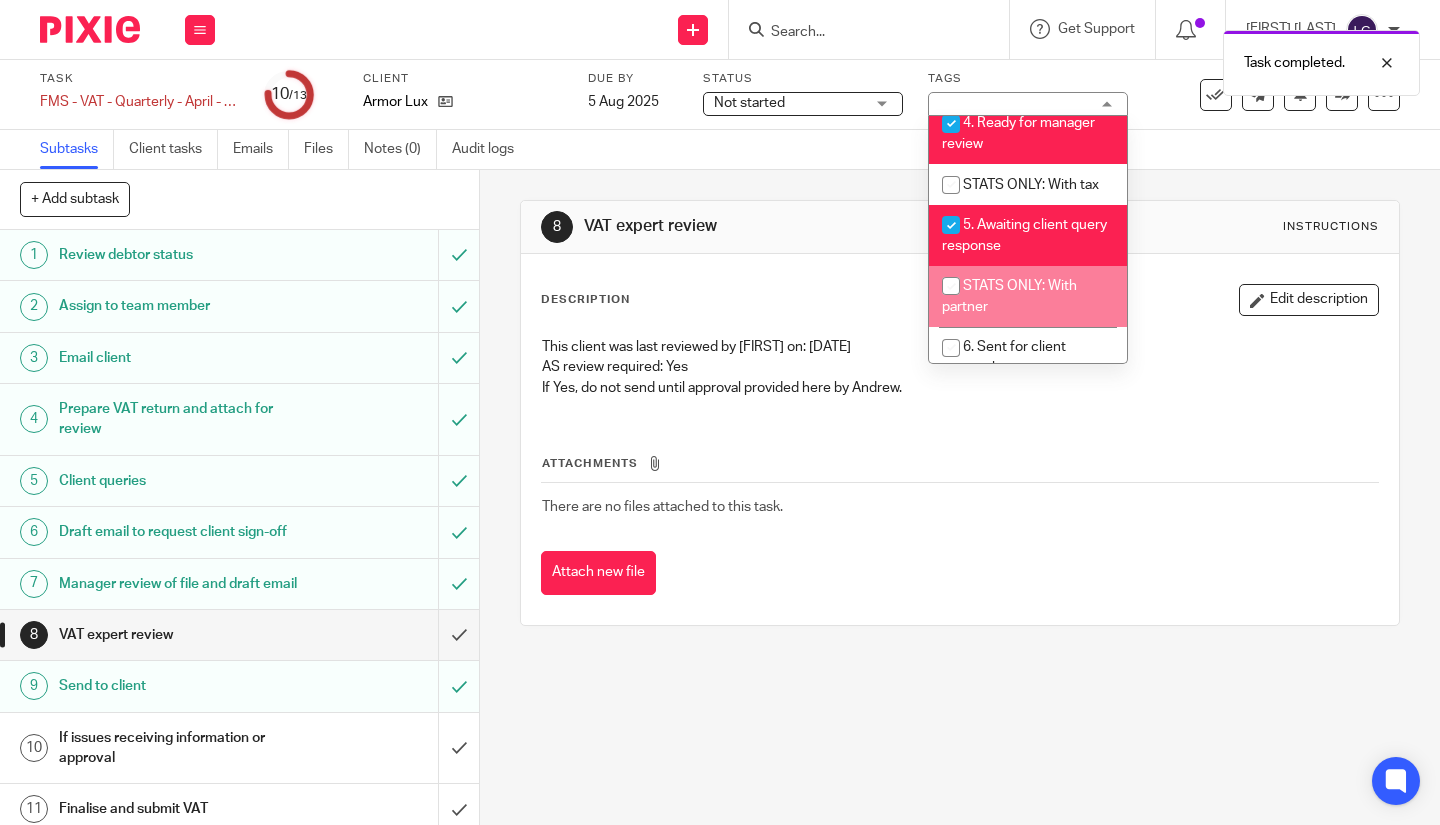 scroll, scrollTop: 600, scrollLeft: 0, axis: vertical 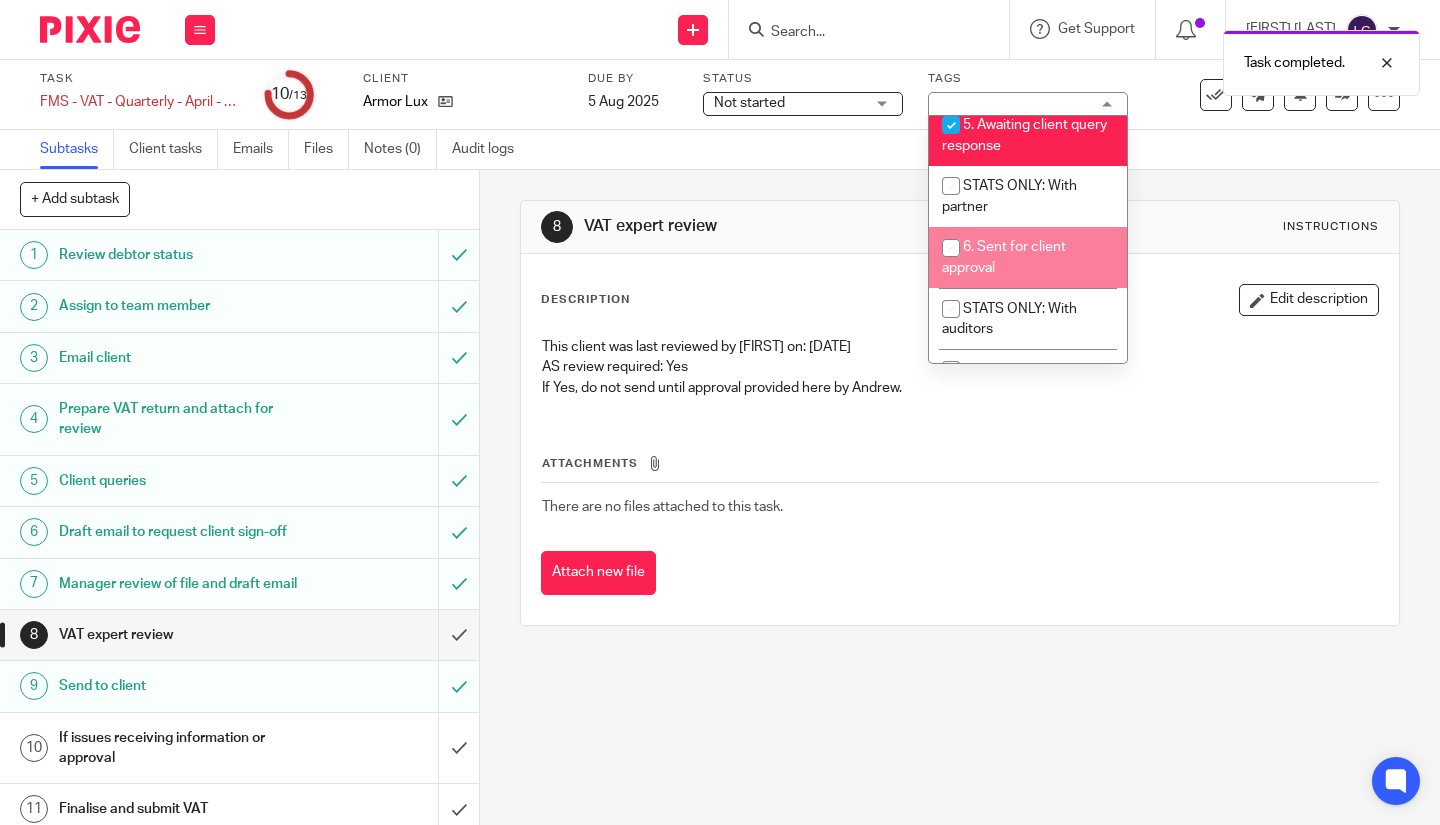 click at bounding box center [951, 248] 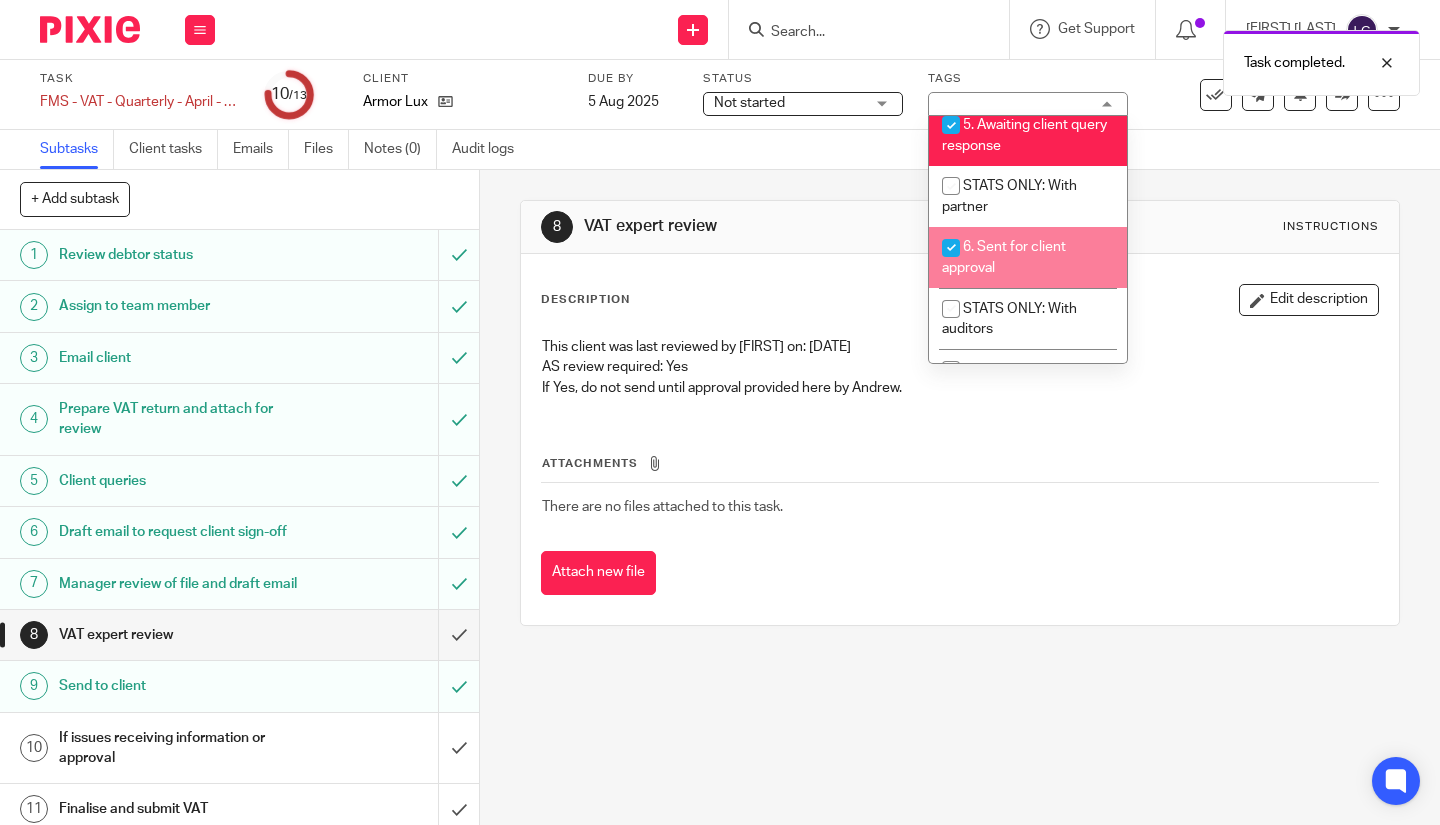 checkbox on "true" 